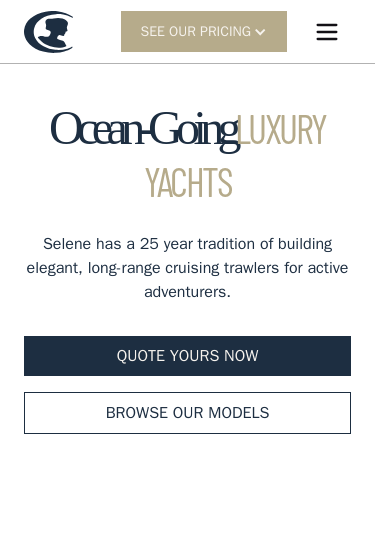 scroll, scrollTop: 0, scrollLeft: 0, axis: both 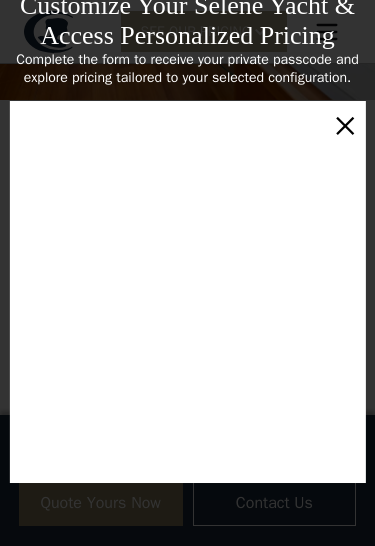 click on "×" at bounding box center (345, 124) 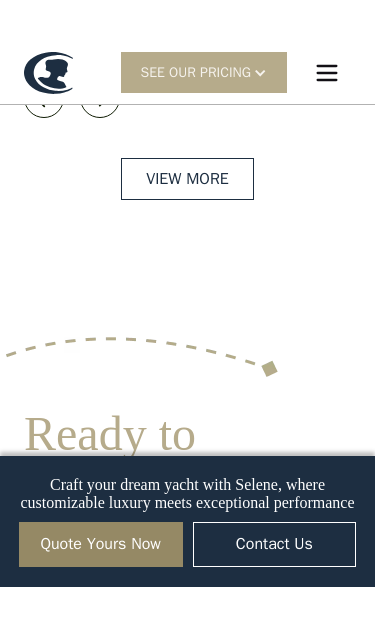 scroll, scrollTop: 4545, scrollLeft: 0, axis: vertical 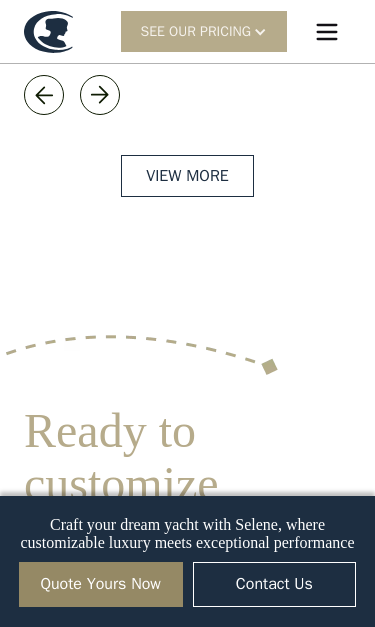 click on "View More" at bounding box center (187, 176) 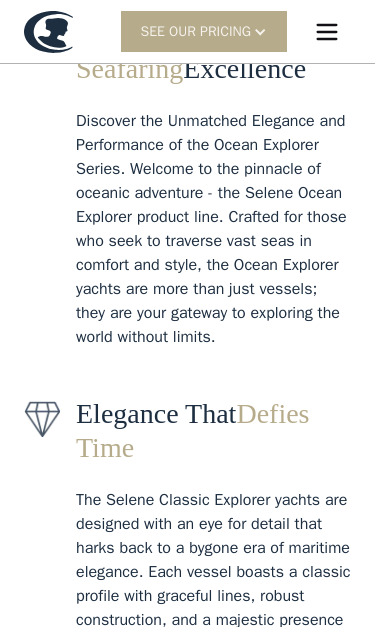 scroll, scrollTop: 328, scrollLeft: 0, axis: vertical 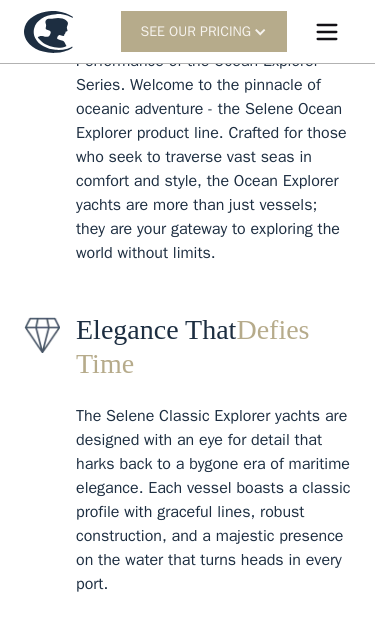 click on "SEE Our Pricing" at bounding box center (196, 31) 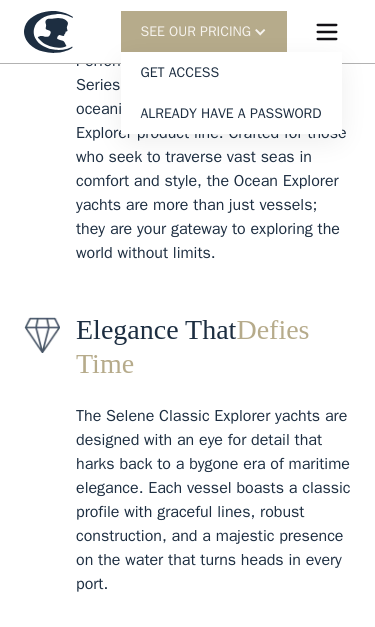 click on "Get access" at bounding box center [231, 72] 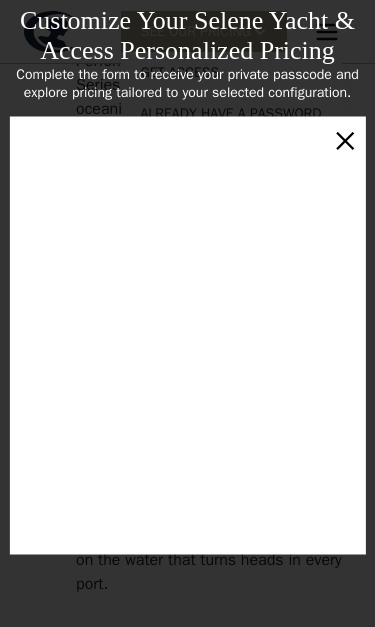 scroll, scrollTop: 24, scrollLeft: 0, axis: vertical 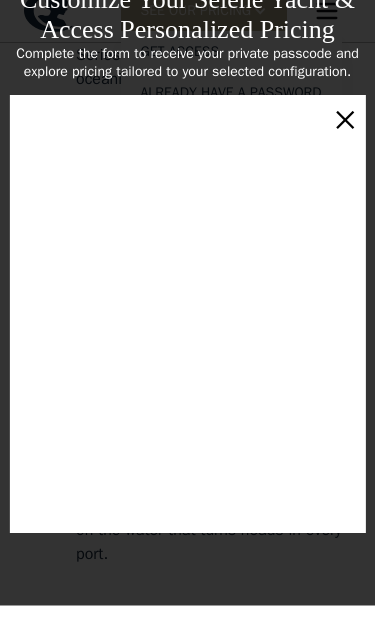 click on "×" at bounding box center (345, 139) 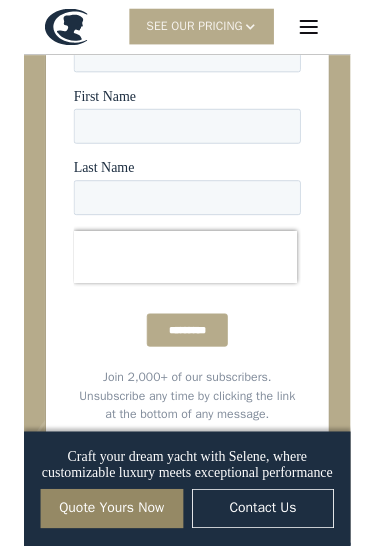 scroll, scrollTop: 7041, scrollLeft: 0, axis: vertical 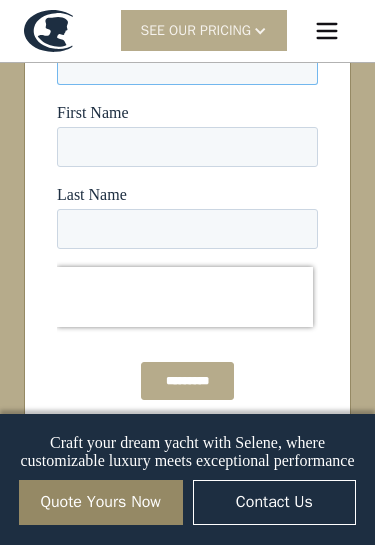 click on "Email *" at bounding box center (187, 65) 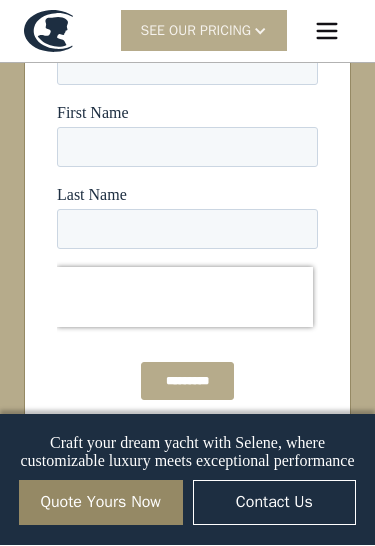 scroll, scrollTop: 7042, scrollLeft: 0, axis: vertical 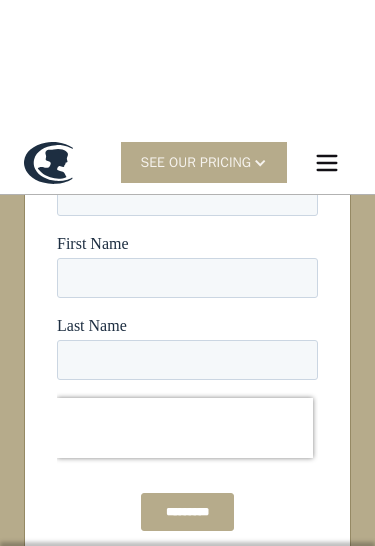 type on "**********" 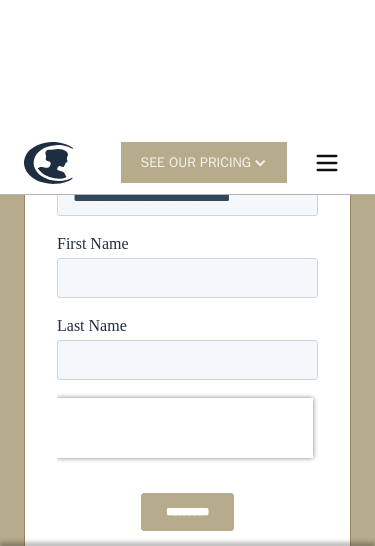 type on "**********" 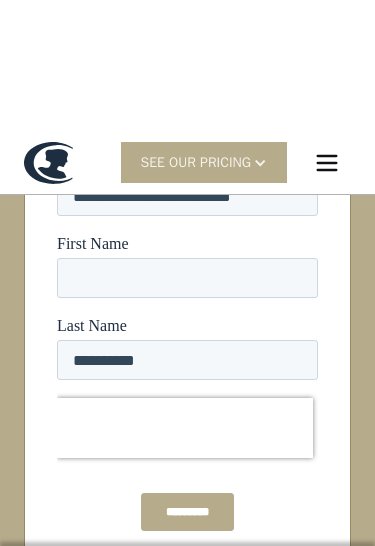 type on "******" 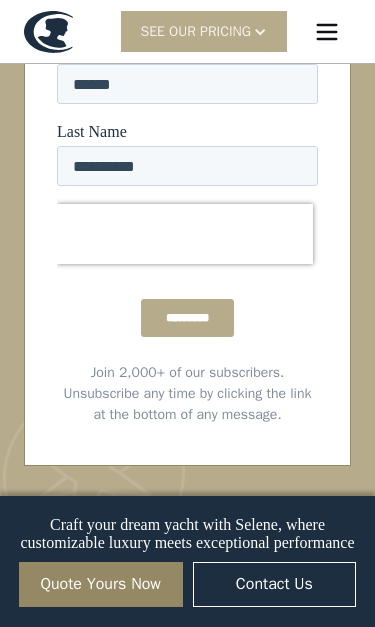 scroll, scrollTop: 7171, scrollLeft: 0, axis: vertical 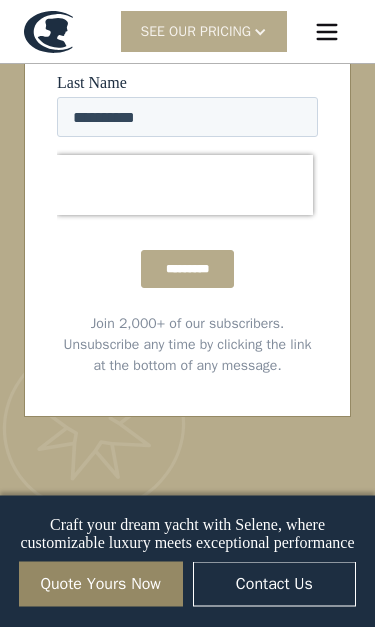 click on "*********" at bounding box center [187, 270] 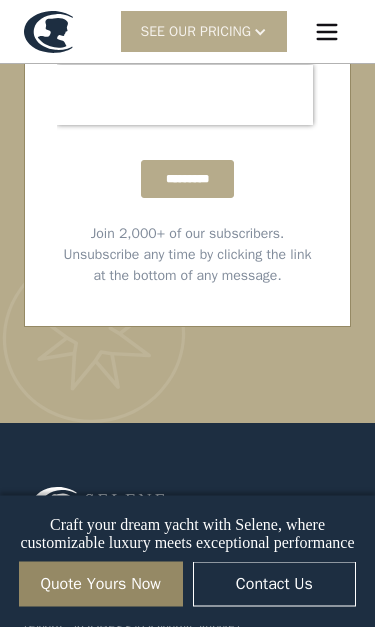 scroll, scrollTop: 7268, scrollLeft: 0, axis: vertical 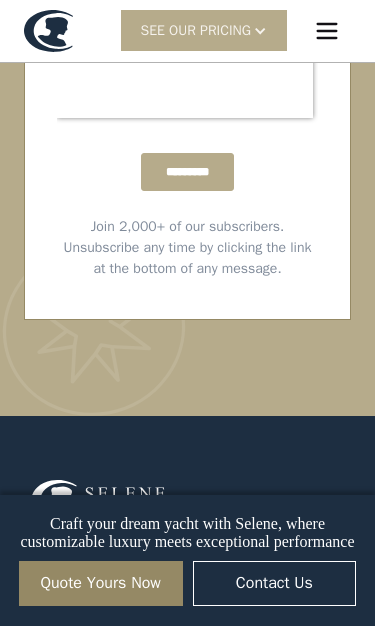 click on "First name Last name Email ********* Join 2,000+ of our subscribers. Unsubscribe any time by clicking the link at the bottom of any message." at bounding box center [187, 37] 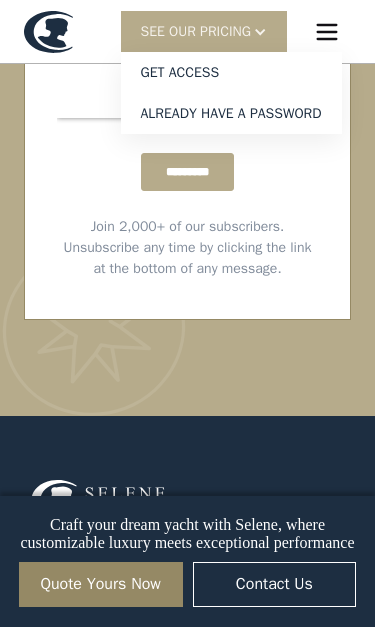 click on "Get access" at bounding box center [231, 72] 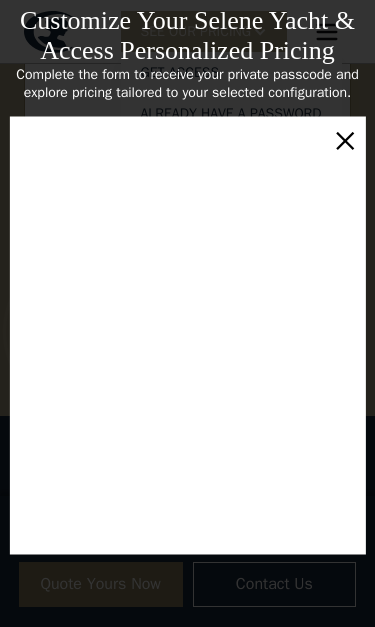 scroll, scrollTop: 135, scrollLeft: 0, axis: vertical 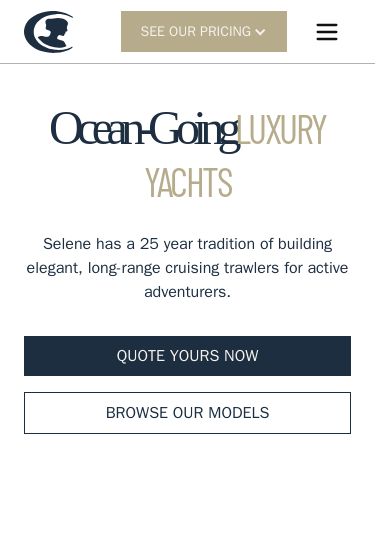 click on "Browse our models" at bounding box center (187, 413) 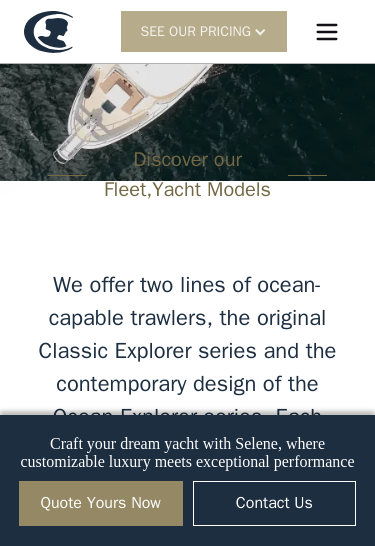 scroll, scrollTop: 2665, scrollLeft: 0, axis: vertical 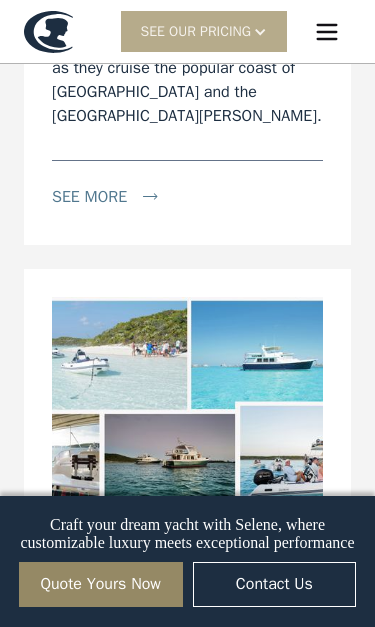 click at bounding box center [187, 401] 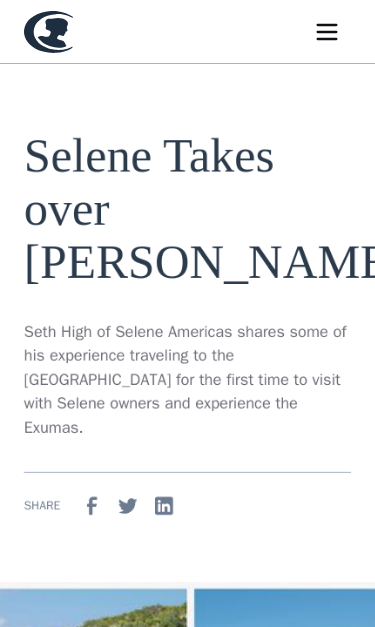 scroll, scrollTop: 0, scrollLeft: 0, axis: both 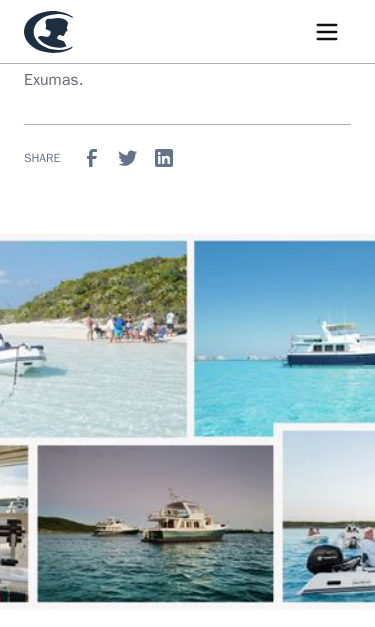 click at bounding box center [187, 422] 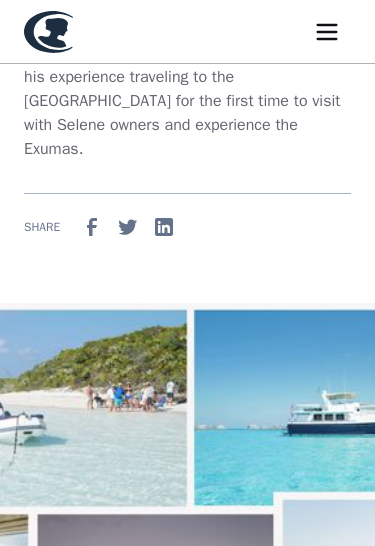 scroll, scrollTop: 249, scrollLeft: 0, axis: vertical 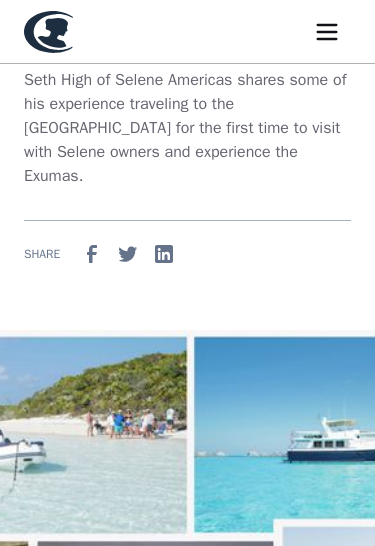 click at bounding box center [187, 519] 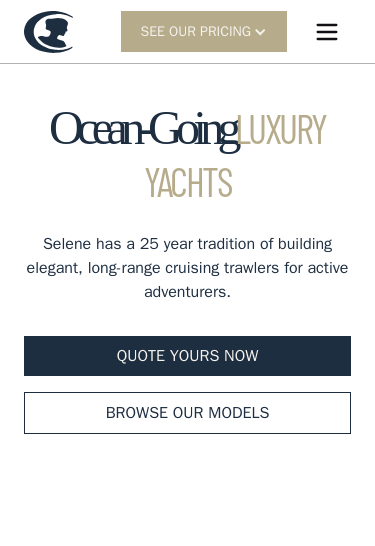 scroll, scrollTop: 0, scrollLeft: 0, axis: both 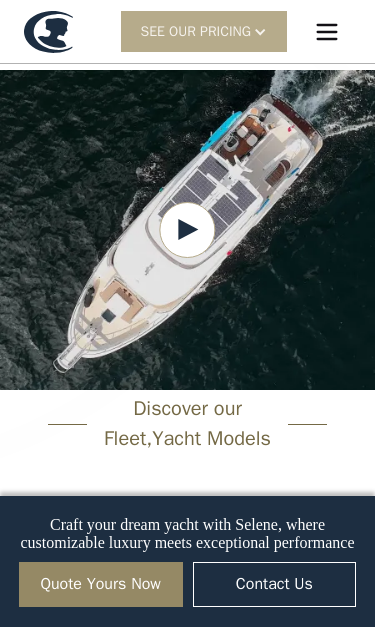 click on "Discover our Fleet,  Yacht Models" at bounding box center [187, 424] 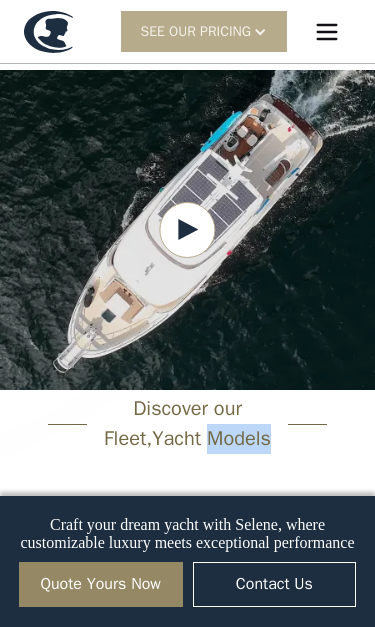 copy on "Models" 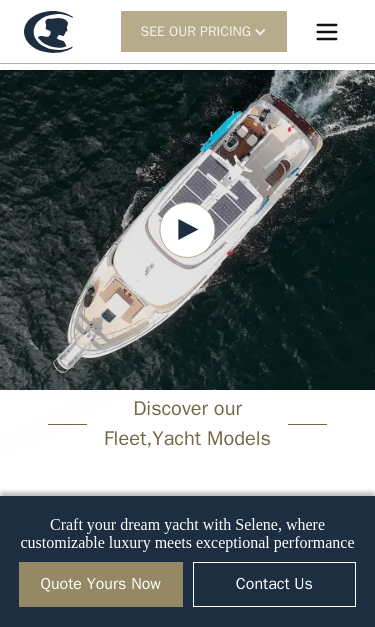 click on "Discover our Fleet,  Yacht Models" at bounding box center [188, 424] 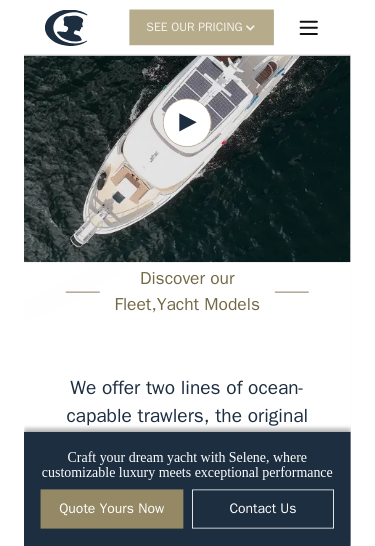 scroll, scrollTop: 2458, scrollLeft: 0, axis: vertical 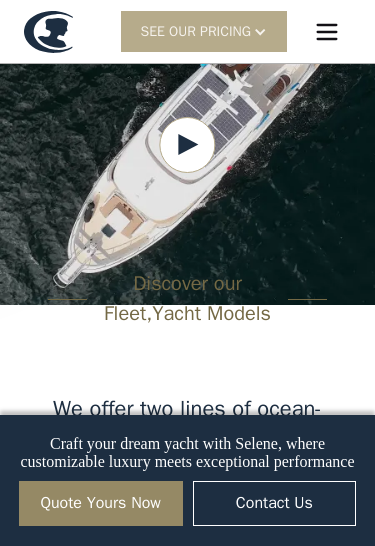 click on "Discover our Fleet,  Yacht Models" at bounding box center [188, 299] 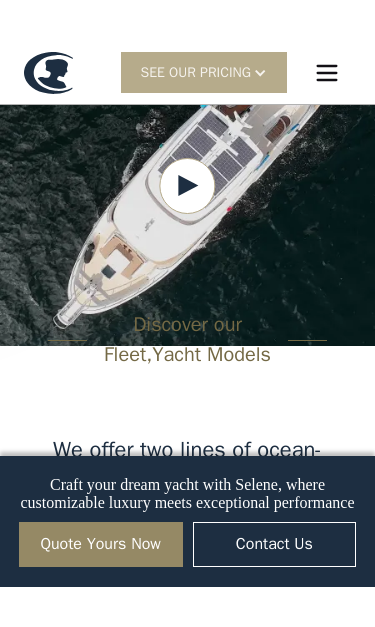 scroll, scrollTop: 2468, scrollLeft: 0, axis: vertical 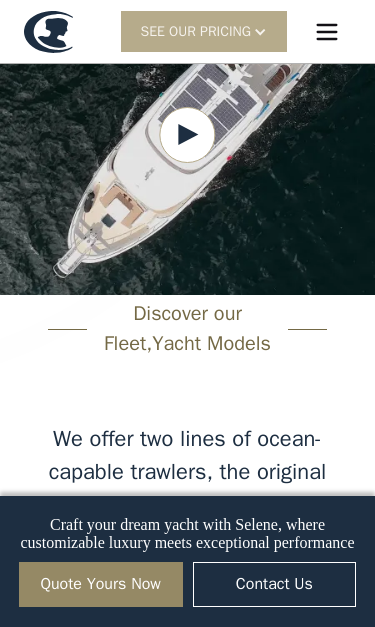 click on "Discover our Fleet,  Yacht Models" at bounding box center [187, 329] 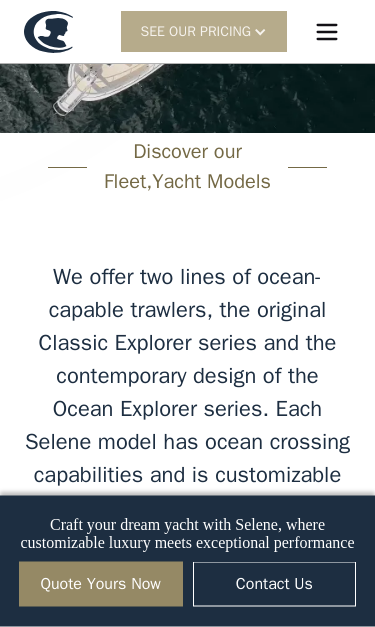 scroll, scrollTop: 2633, scrollLeft: 0, axis: vertical 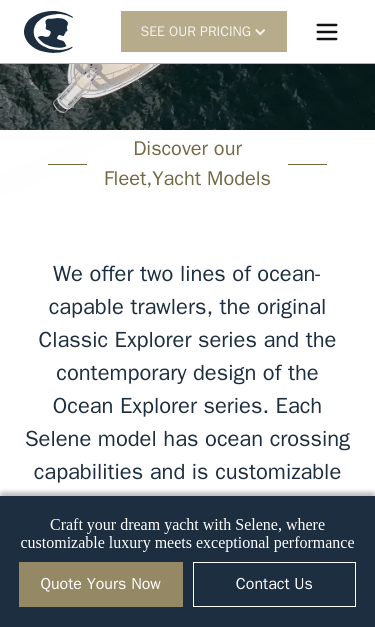 click on "Discover our Fleet,  Yacht Models" at bounding box center (188, 164) 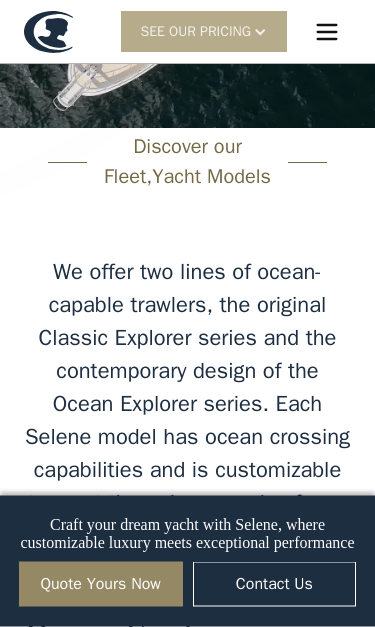 scroll, scrollTop: 2629, scrollLeft: 0, axis: vertical 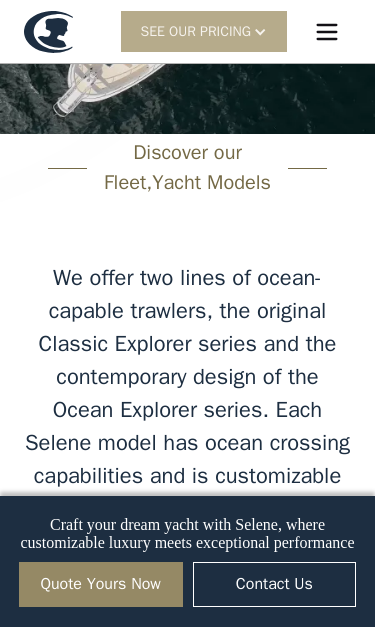 click on "Discover our Fleet,  Yacht Models" at bounding box center [187, 168] 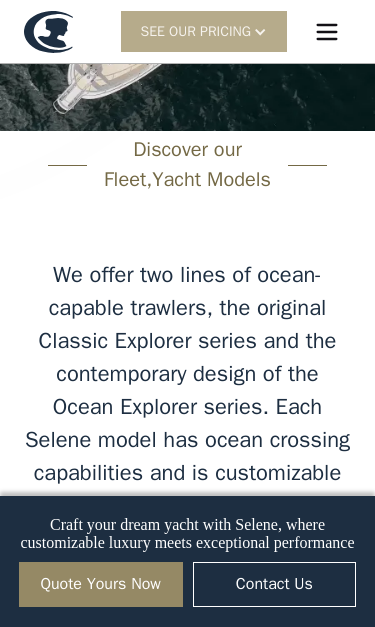 scroll, scrollTop: 2632, scrollLeft: 0, axis: vertical 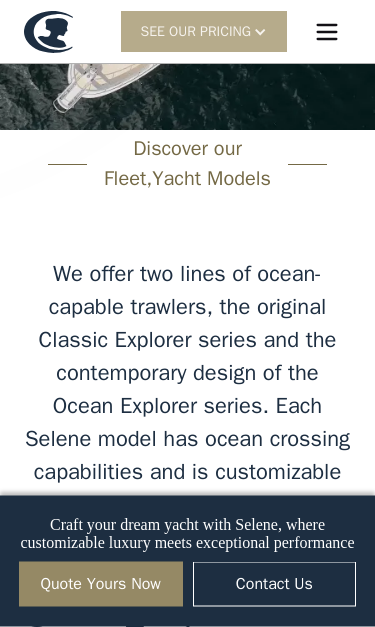 click on "Discover our Fleet,  Yacht Models" at bounding box center (187, 165) 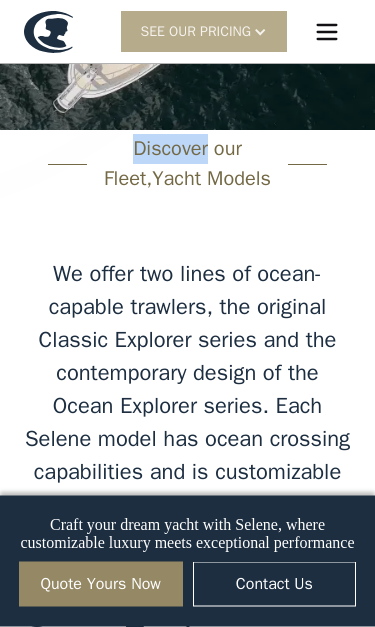 click on "Discover our Fleet,  Yacht Models" at bounding box center (187, 165) 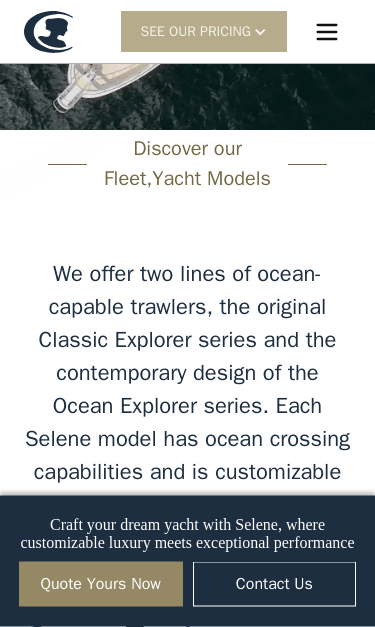 click on "Discover our Fleet,  Yacht Models" at bounding box center (187, 165) 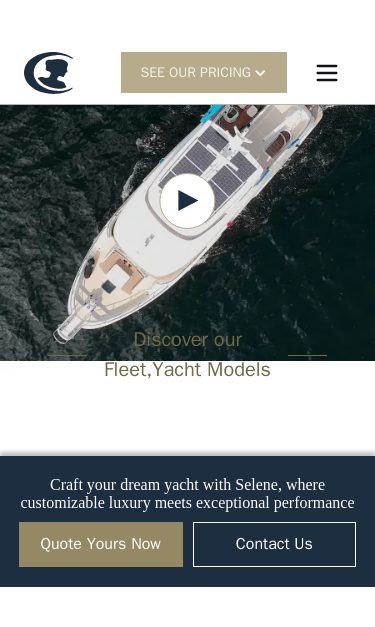 scroll, scrollTop: 2445, scrollLeft: 0, axis: vertical 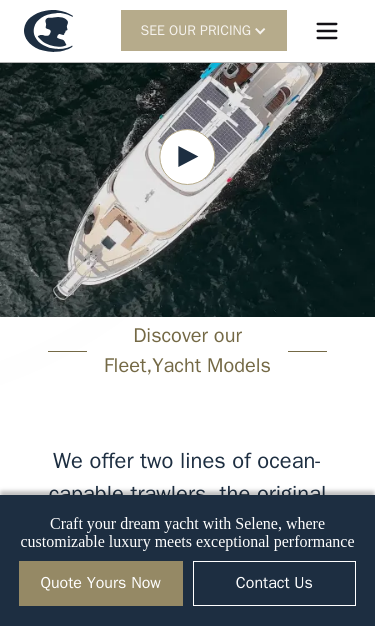 click on "Discover our Fleet,  Yacht Models" at bounding box center (187, 352) 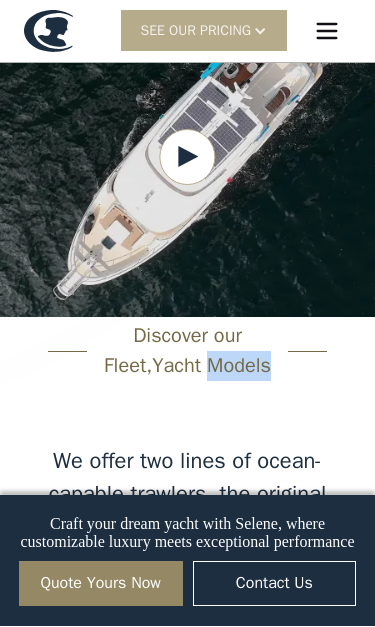 click on "Discover our Fleet,  Yacht Models We offer two lines of ocean-capable trawlers, the original Classic Explorer series and the contemporary design of the Ocean Explorer series. Each Selene model has ocean crossing capabilities and is customizable to meet the unique needs of you, the new owner. Ocean Explorer Ocean Explorer 78 12 KNOTS 4 CABINS 5 HEADS 850 POWER (HP) view details Ocean Explorer 60 11 KNOTS 4 CABINS 3 HEADS 425 POWER (HP) view details Ocean Explorer 72 11 KNOTS 6 CABINS 5 HEADS 810 POWER (HP) view details Ocean Explorer 78 12 KNOTS 4 CABINS 5 HEADS 850 POWER (HP) view details Ocean Explorer 60 11 KNOTS 4 CABINS 3 HEADS 425 POWER (HP) view details Ocean Explorer 72 11 KNOTS 6 CABINS 5 HEADS 810 POWER (HP) view details Ocean Explorer 78 12 KNOTS 4 CABINS 5 HEADS 850 POWER (HP) view details View More Classic Explorer Classic Explorer 72 12 KNOTS 6 CABINS 5 HEADS 810 POWER (HP) view details Classic Explorer 45 9 KNOTS 2 CABINS 2 HEADS 230 POWER (HP) view details Classic Explorer 49 10 KNOTS 2 2 230" at bounding box center [187, 1309] 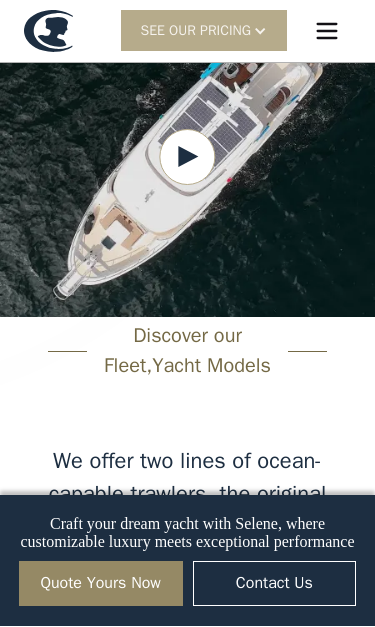 click on "Discover our Fleet,  Yacht Models" at bounding box center (187, 352) 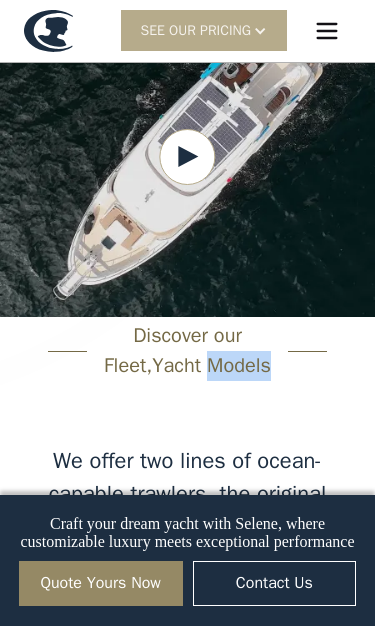 click on "Discover our Fleet,  Yacht Models" at bounding box center [187, 352] 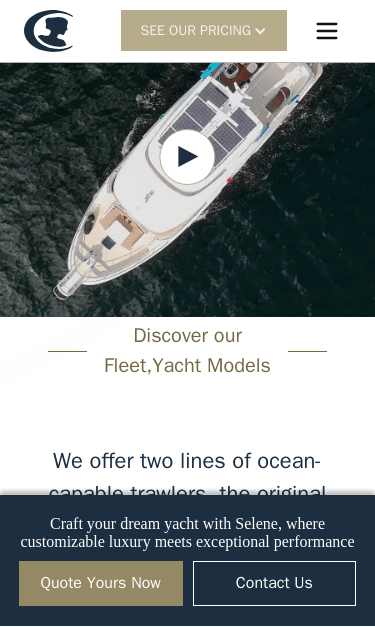 click on "Discover our Fleet,  Yacht Models" at bounding box center (187, 352) 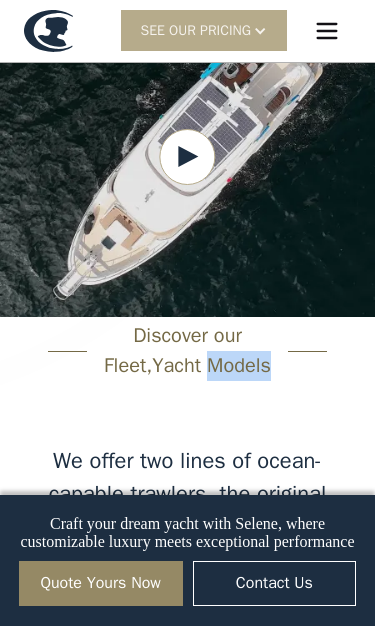 click on "Discover our Fleet,  Yacht Models" at bounding box center [187, 352] 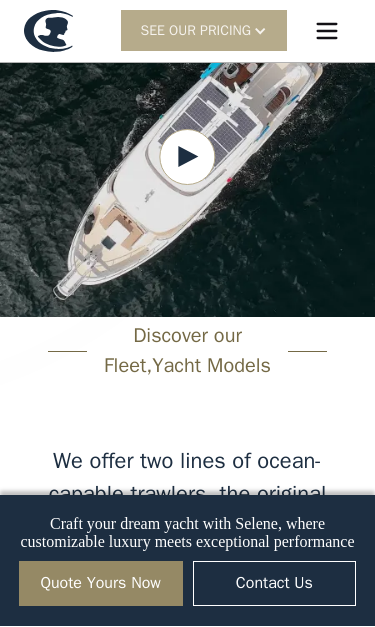 click on "Discover our Fleet,  Yacht Models" at bounding box center (187, 352) 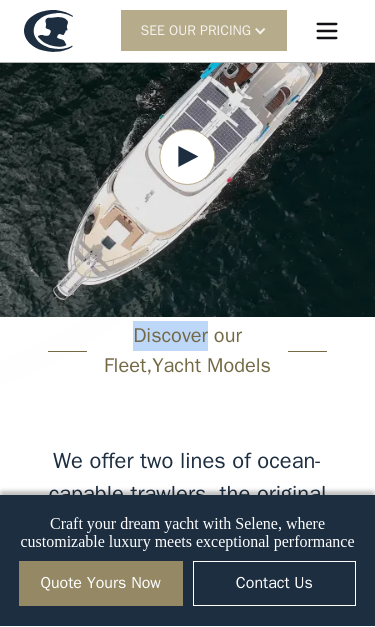 click on "Discover our Fleet,  Yacht Models" at bounding box center (187, 352) 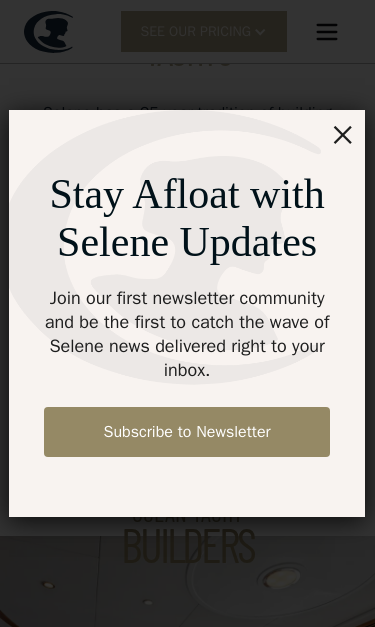 scroll, scrollTop: 135, scrollLeft: 0, axis: vertical 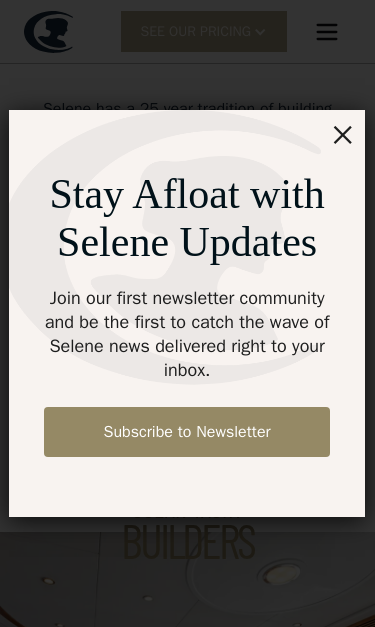 click on "×" at bounding box center (343, 133) 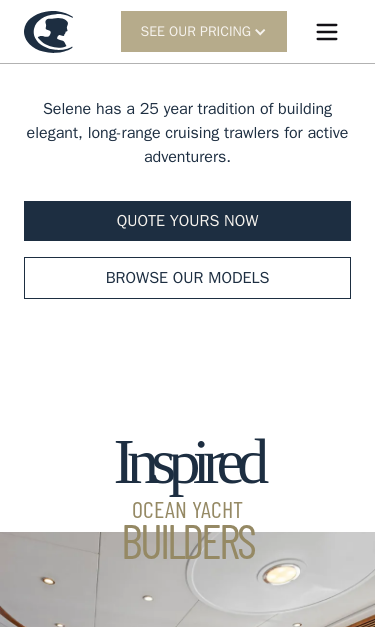 click on "Browse our models" at bounding box center (187, 278) 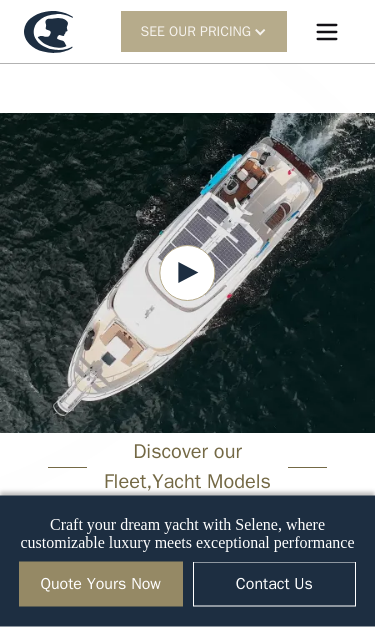 scroll, scrollTop: 2331, scrollLeft: 0, axis: vertical 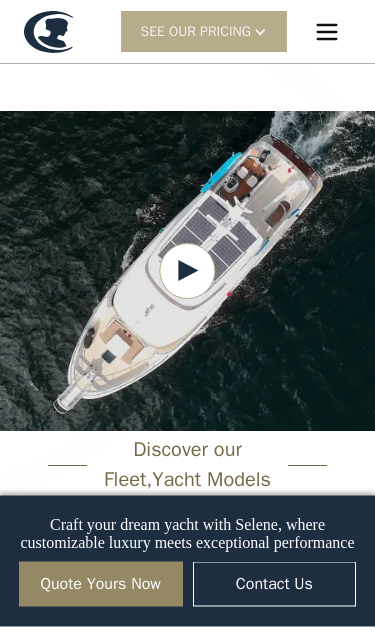 click on "Discover our Fleet,  Yacht Models" at bounding box center [187, 466] 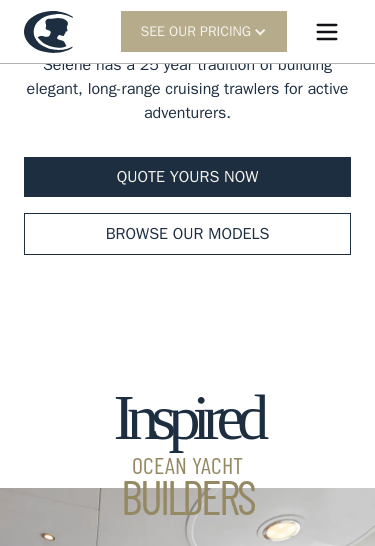 scroll, scrollTop: 0, scrollLeft: 0, axis: both 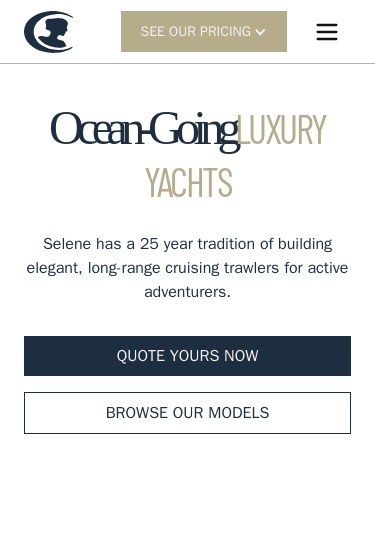 click on "Browse our models" at bounding box center [187, 413] 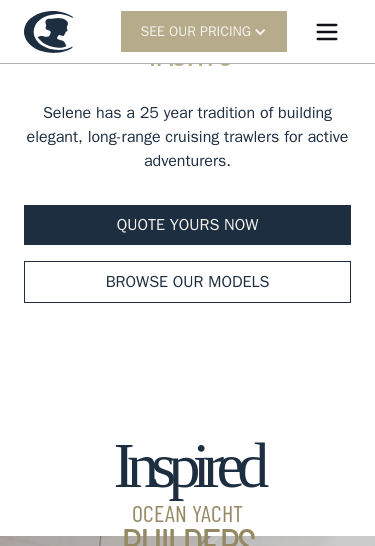 scroll, scrollTop: 0, scrollLeft: 0, axis: both 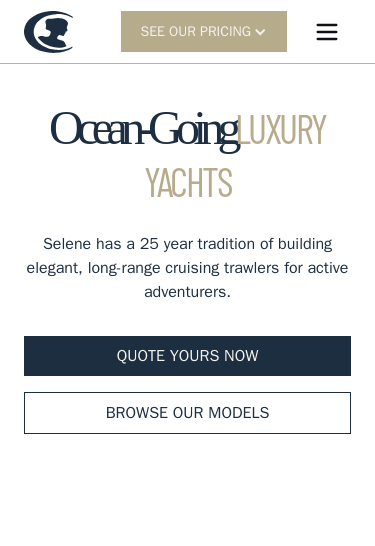 click on "Browse our models" at bounding box center (187, 413) 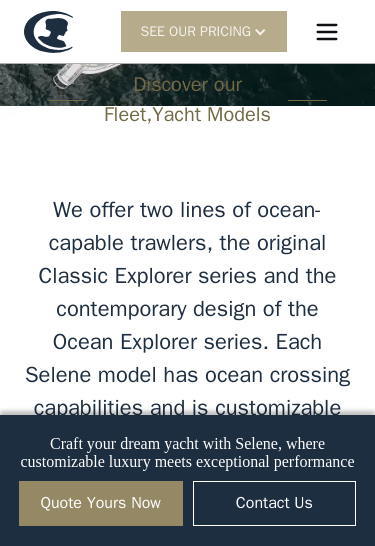 scroll, scrollTop: 2667, scrollLeft: 0, axis: vertical 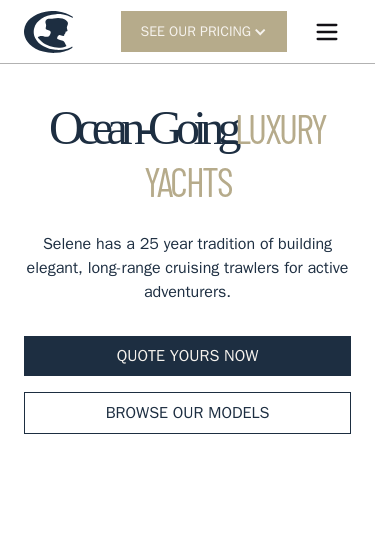 click on "SEE Our Pricing" at bounding box center (196, 31) 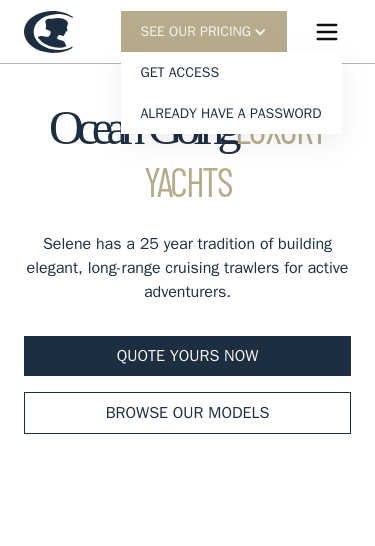 click on "Get access" at bounding box center (231, 72) 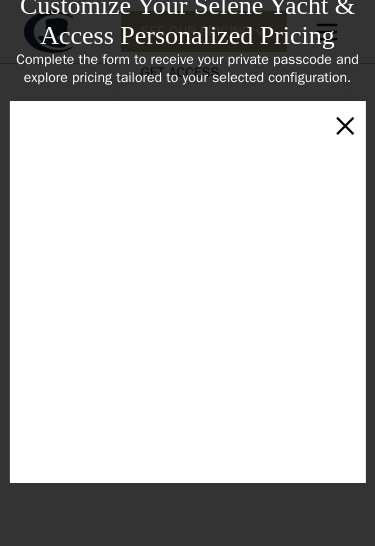 scroll, scrollTop: 192, scrollLeft: 0, axis: vertical 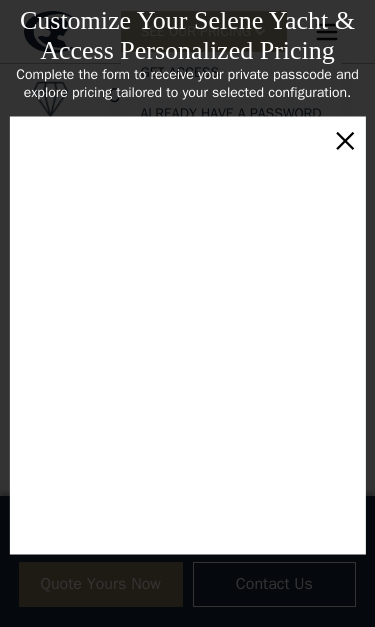 click on "×" at bounding box center [345, 139] 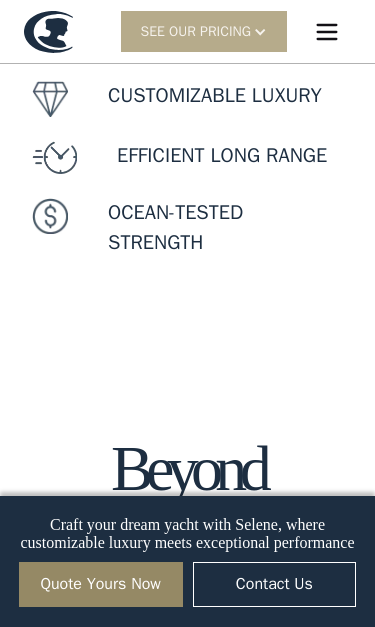 click at bounding box center (50, 216) 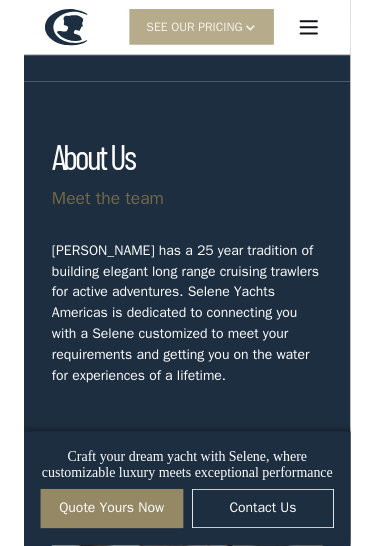 scroll, scrollTop: 10989, scrollLeft: 0, axis: vertical 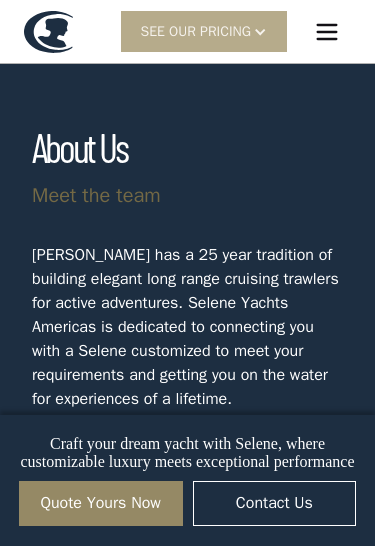 click on "[PERSON_NAME] has a 25 year tradition of building elegant long range cruising trawlers for active adventures. Selene Yachts Americas is dedicated to connecting you with a Selene customized to meet your requirements and getting you on the water for experiences of a lifetime." at bounding box center (187, 327) 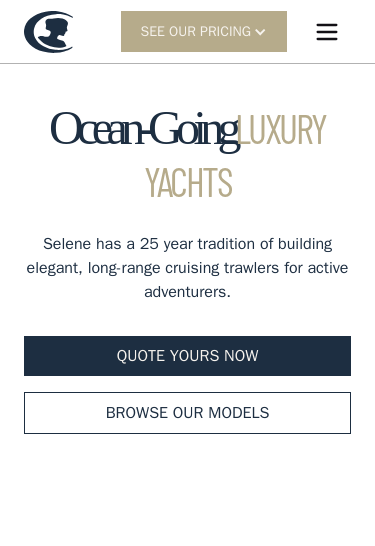 scroll, scrollTop: 0, scrollLeft: 0, axis: both 